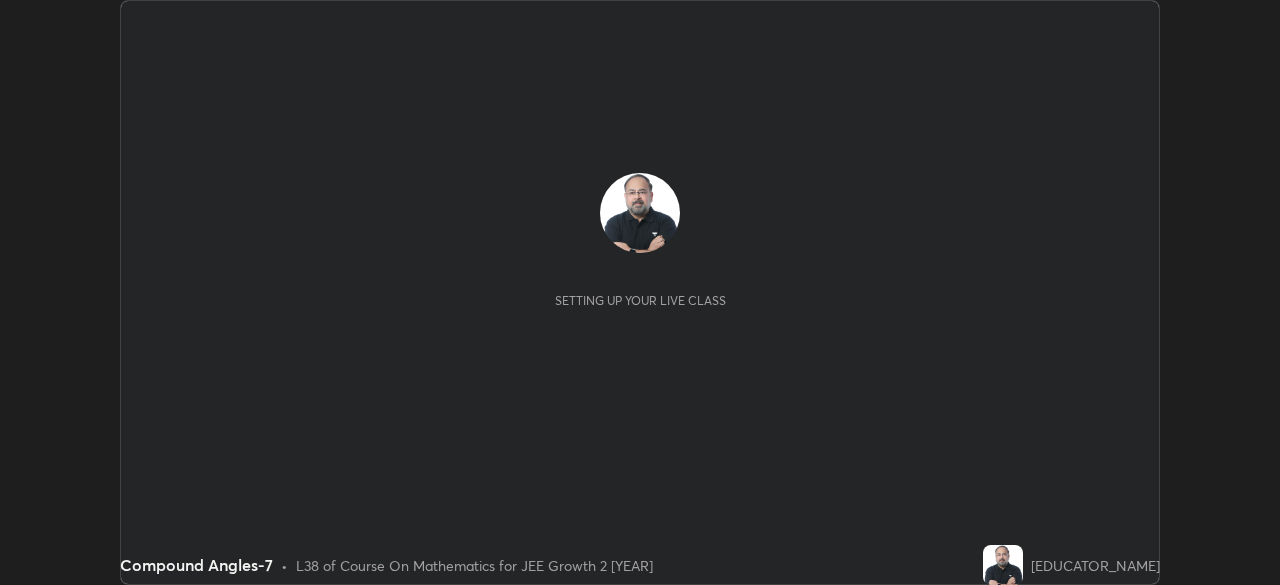 scroll, scrollTop: 0, scrollLeft: 0, axis: both 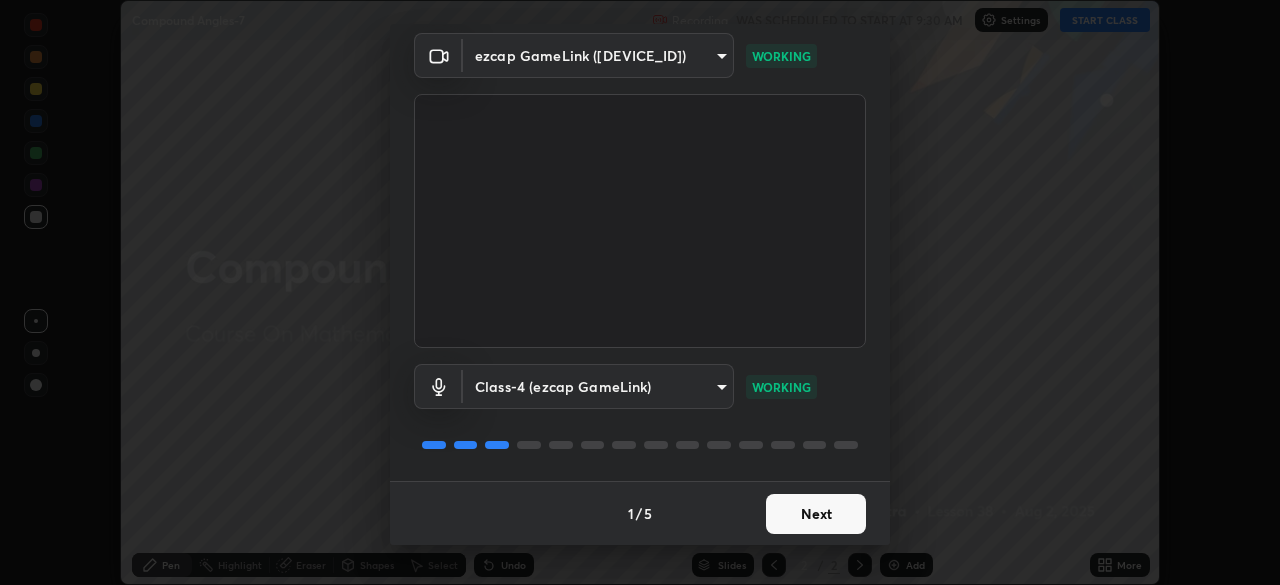click on "Next" at bounding box center [816, 514] 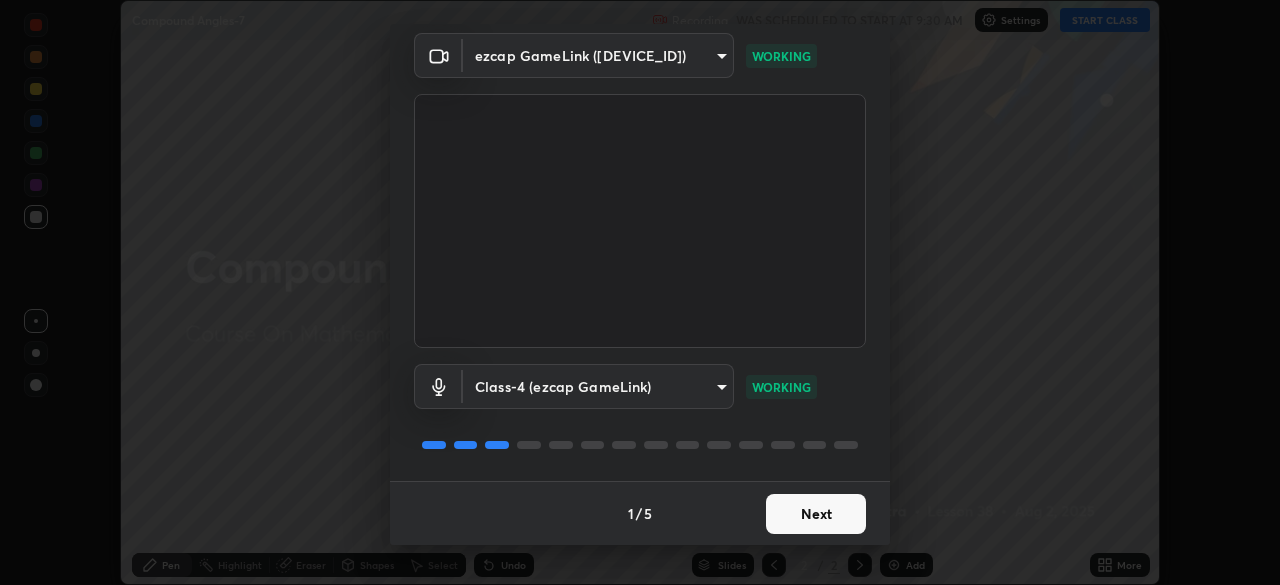 scroll, scrollTop: 0, scrollLeft: 0, axis: both 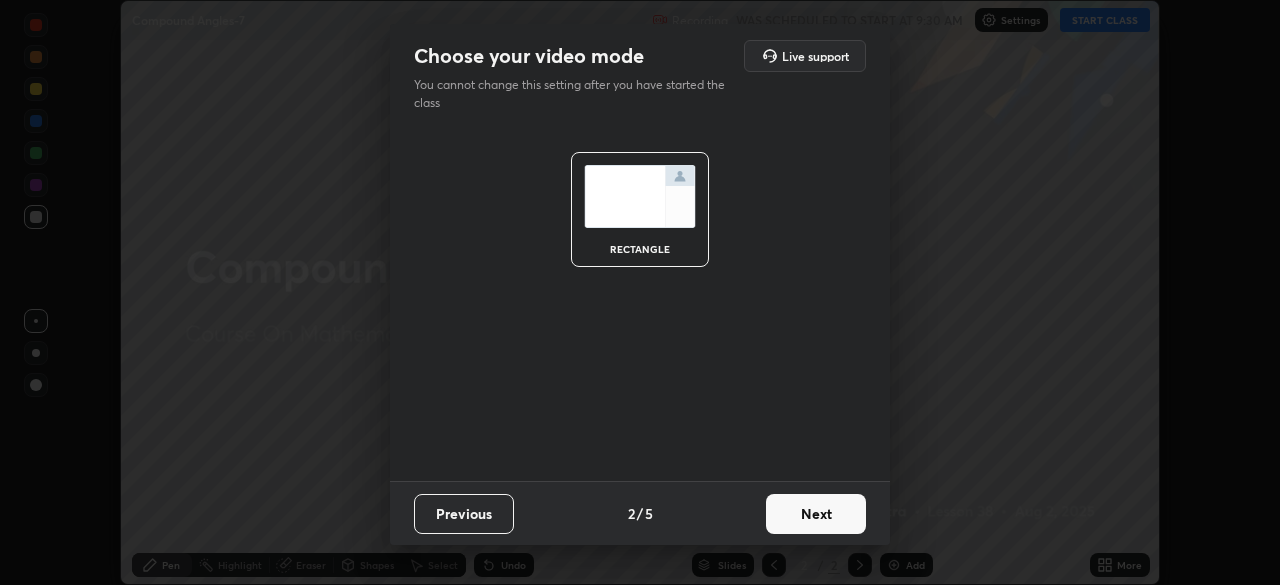 click on "Next" at bounding box center [816, 514] 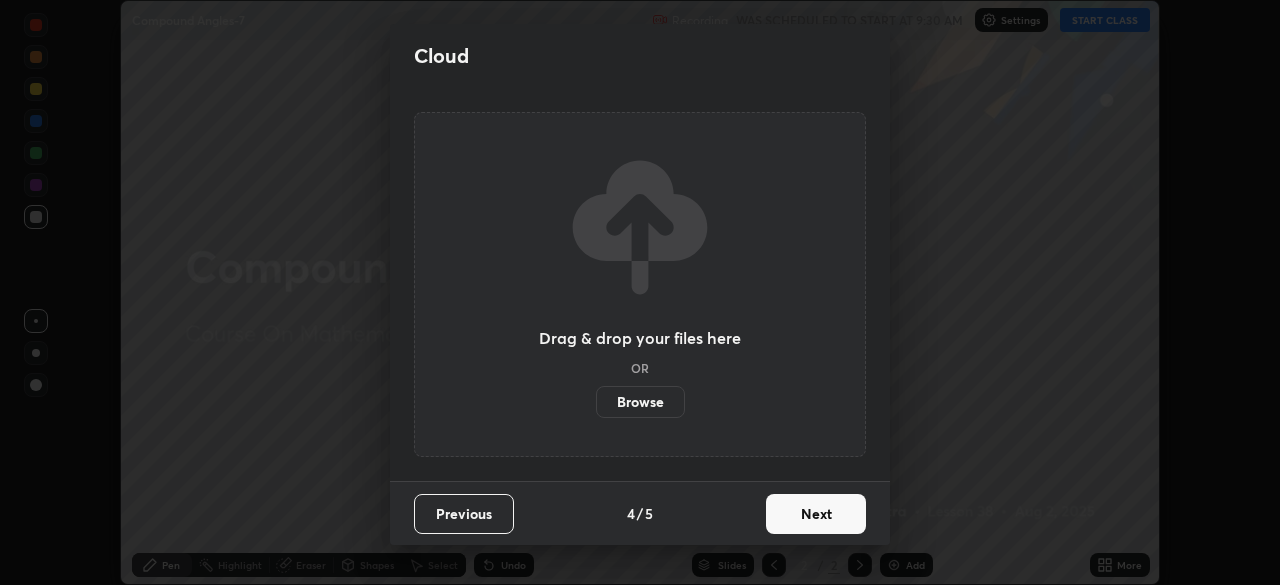 click on "Next" at bounding box center [816, 514] 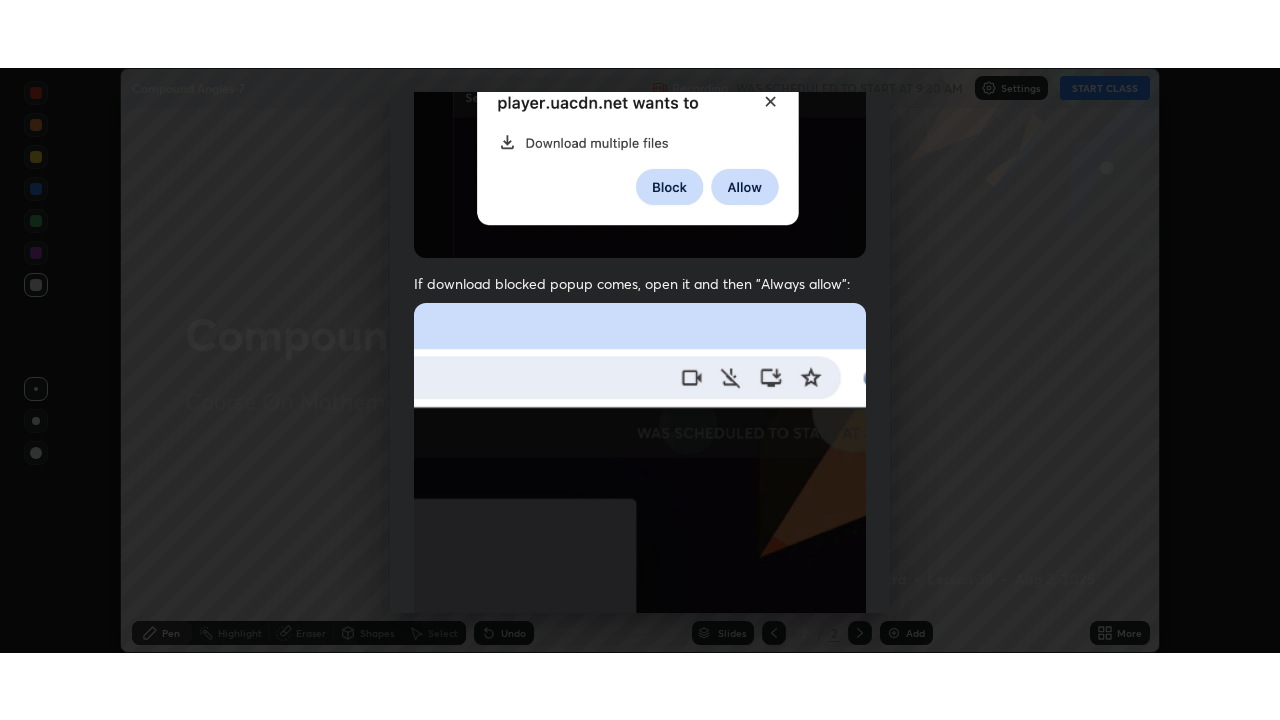 scroll, scrollTop: 479, scrollLeft: 0, axis: vertical 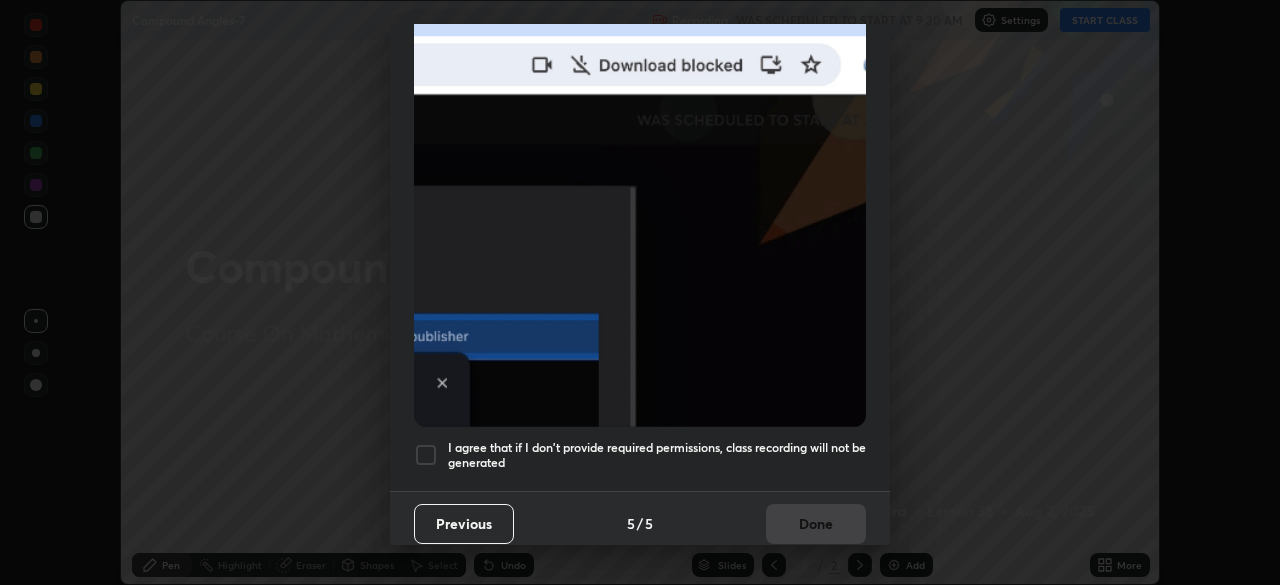 click at bounding box center (426, 455) 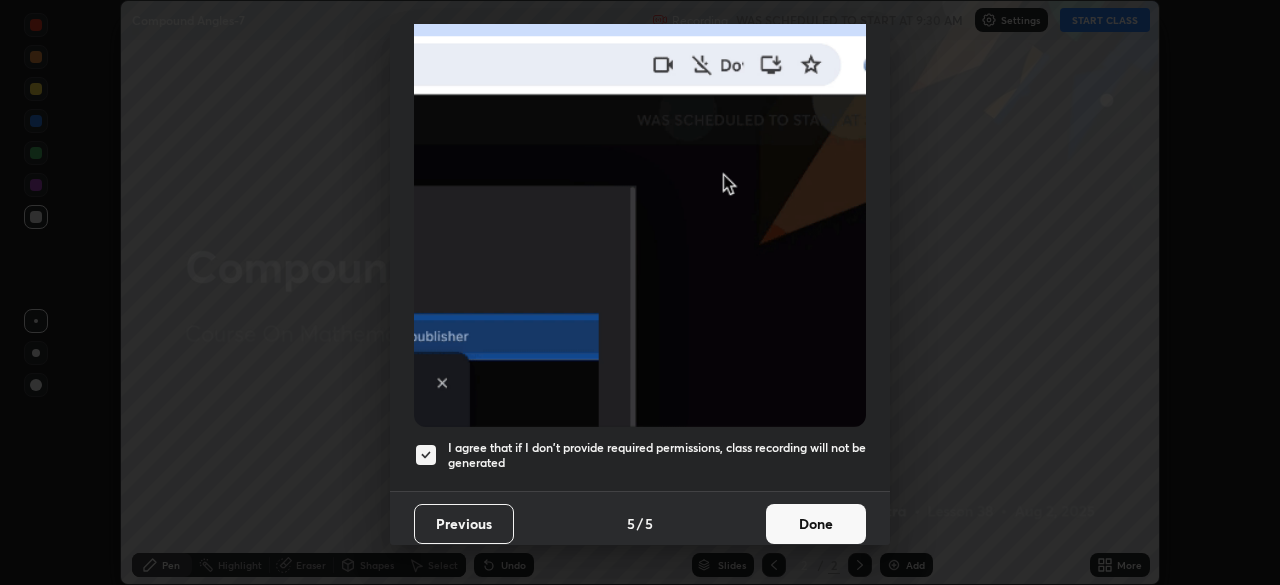 click on "Done" at bounding box center [816, 524] 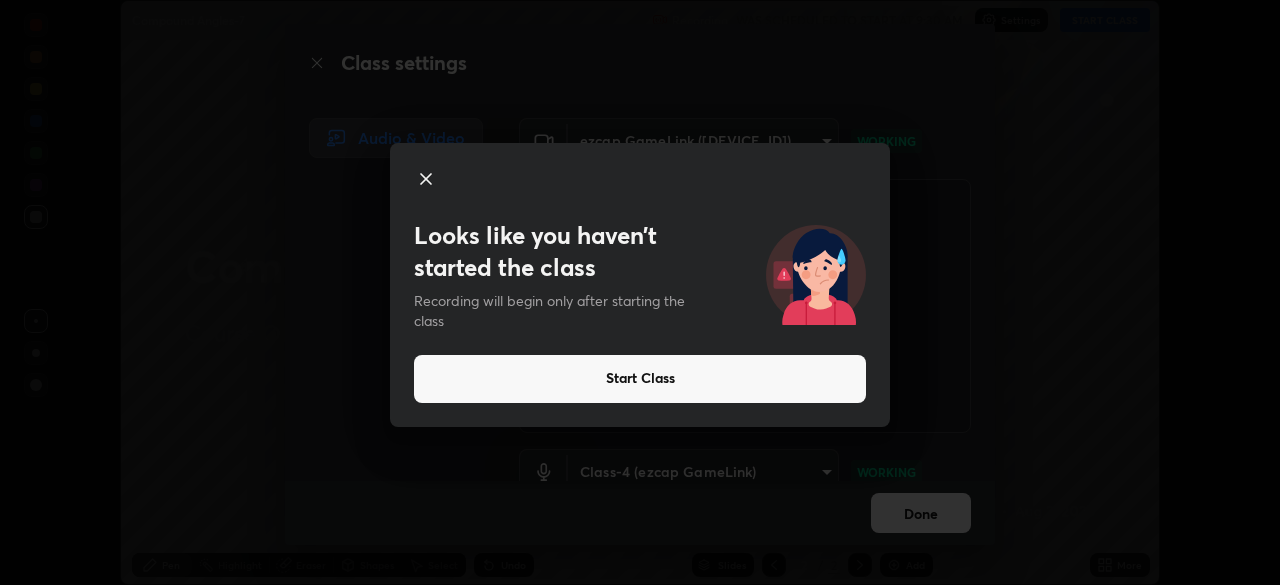 click on "Start Class" at bounding box center [640, 379] 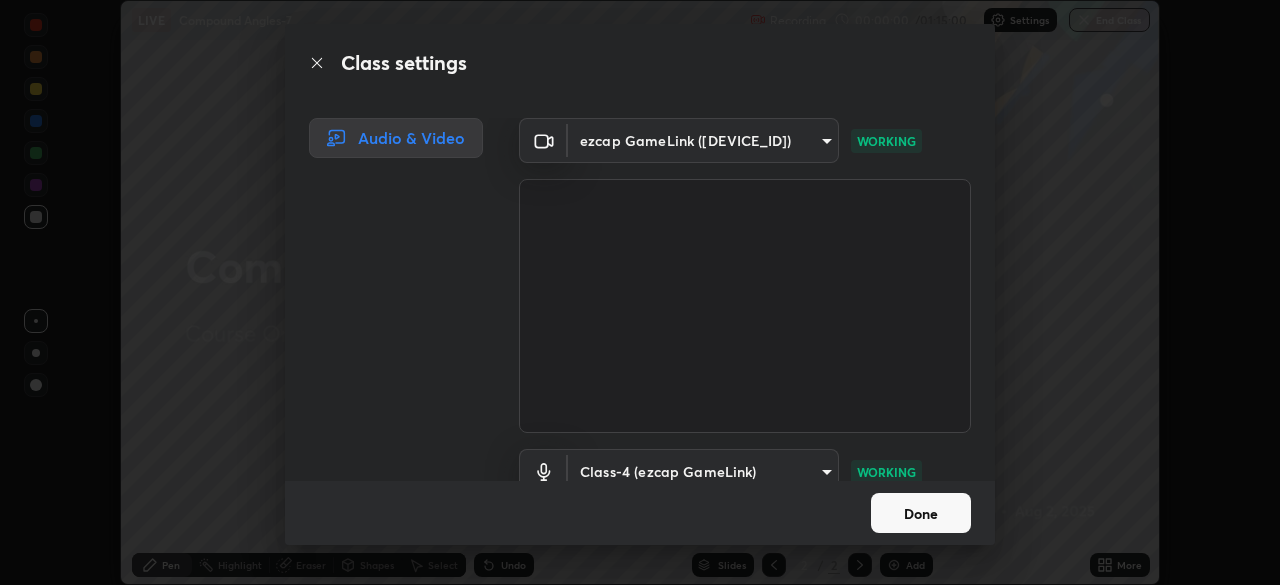 click on "Done" at bounding box center [921, 513] 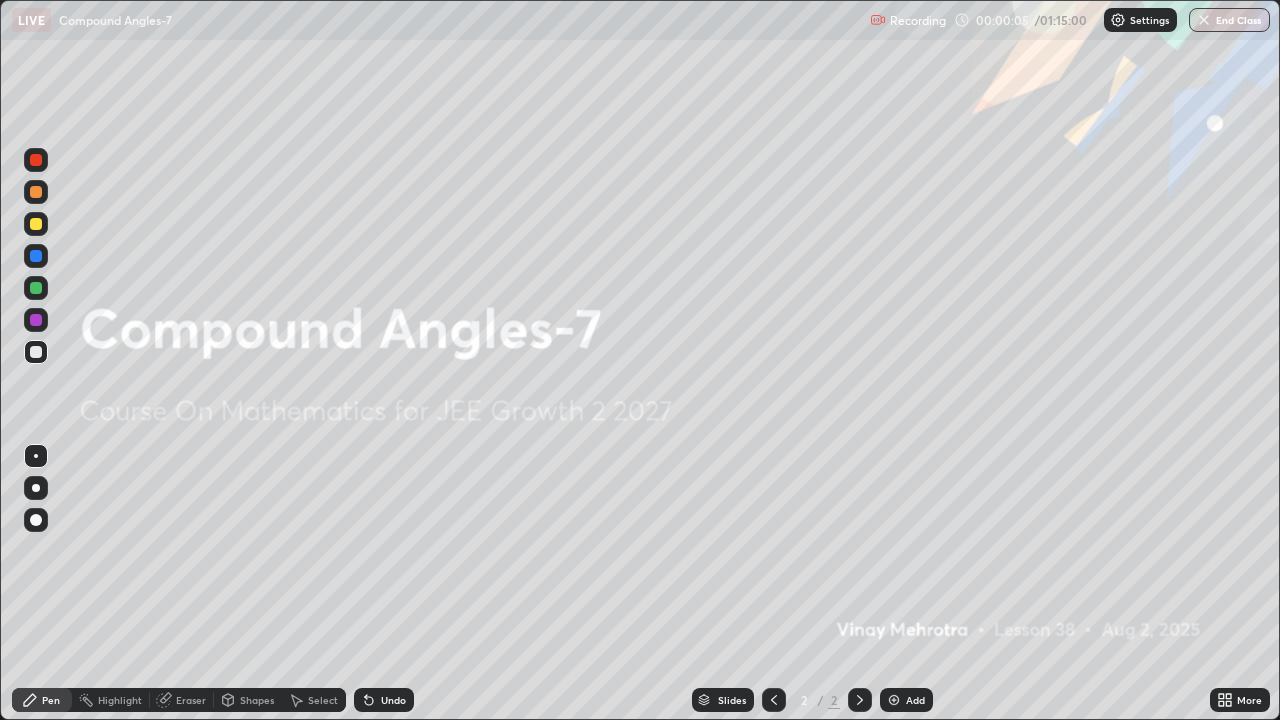 scroll, scrollTop: 99280, scrollLeft: 98720, axis: both 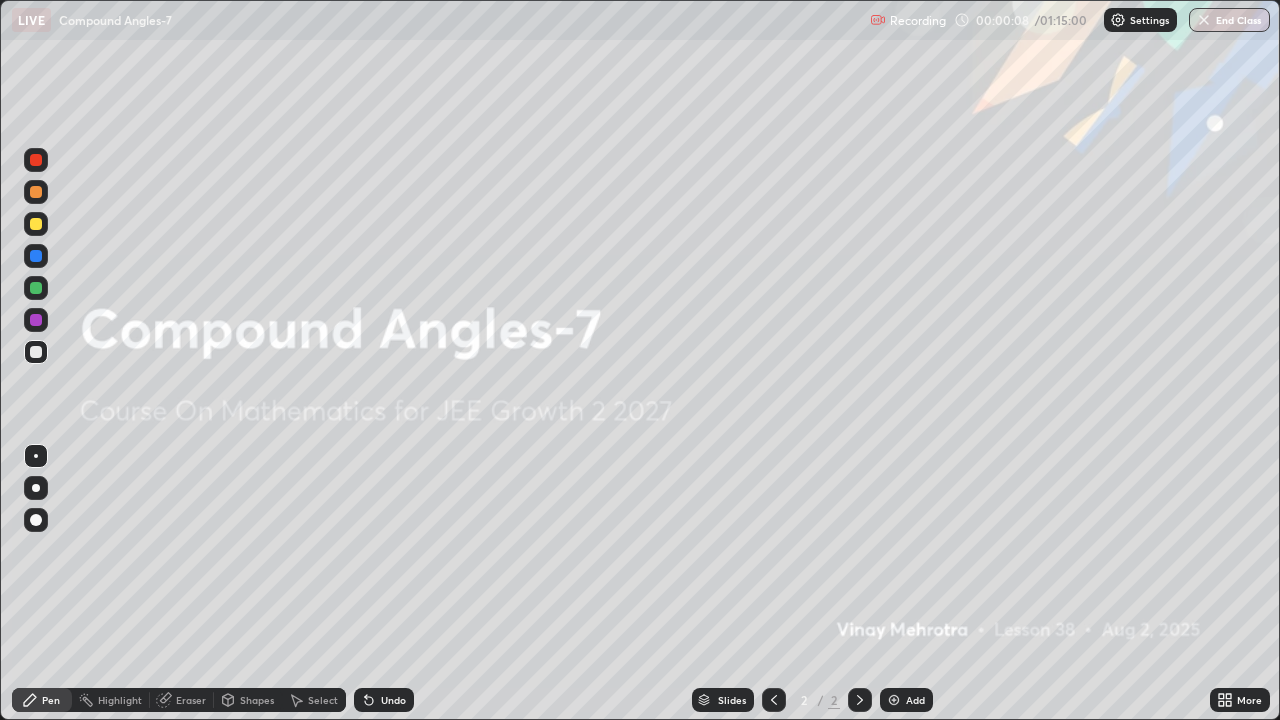 click at bounding box center (36, 488) 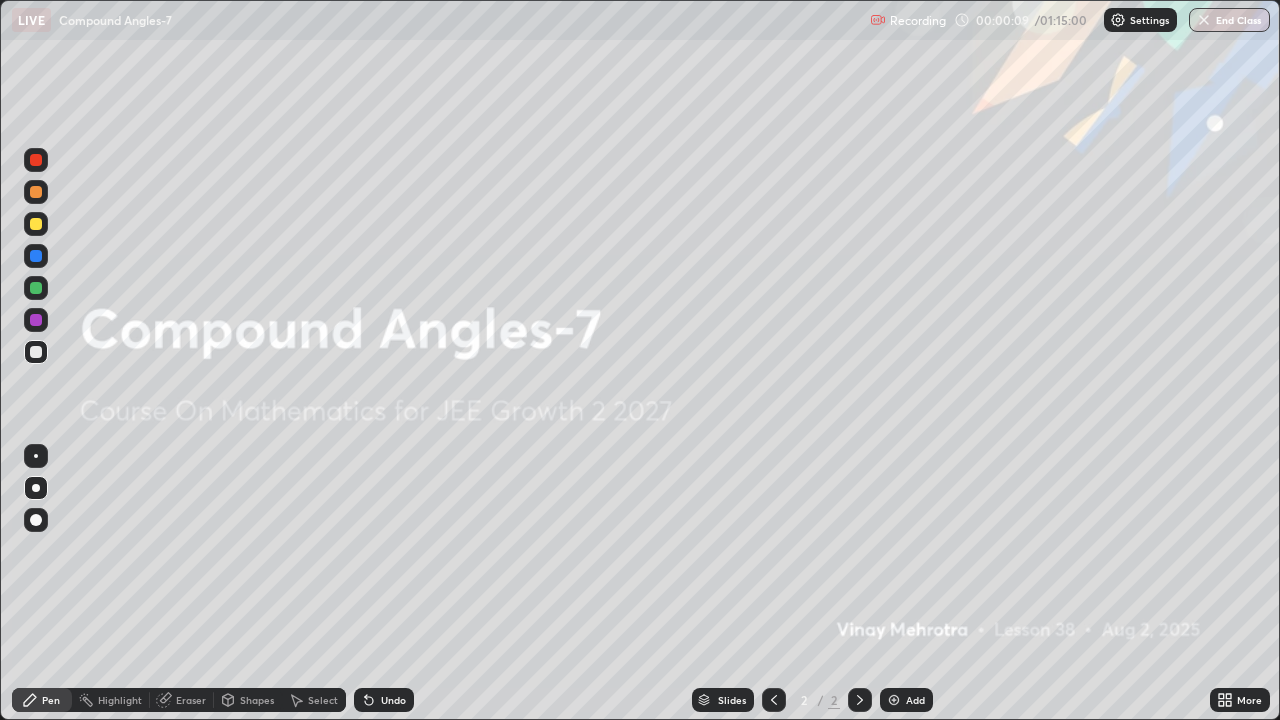 click at bounding box center (36, 224) 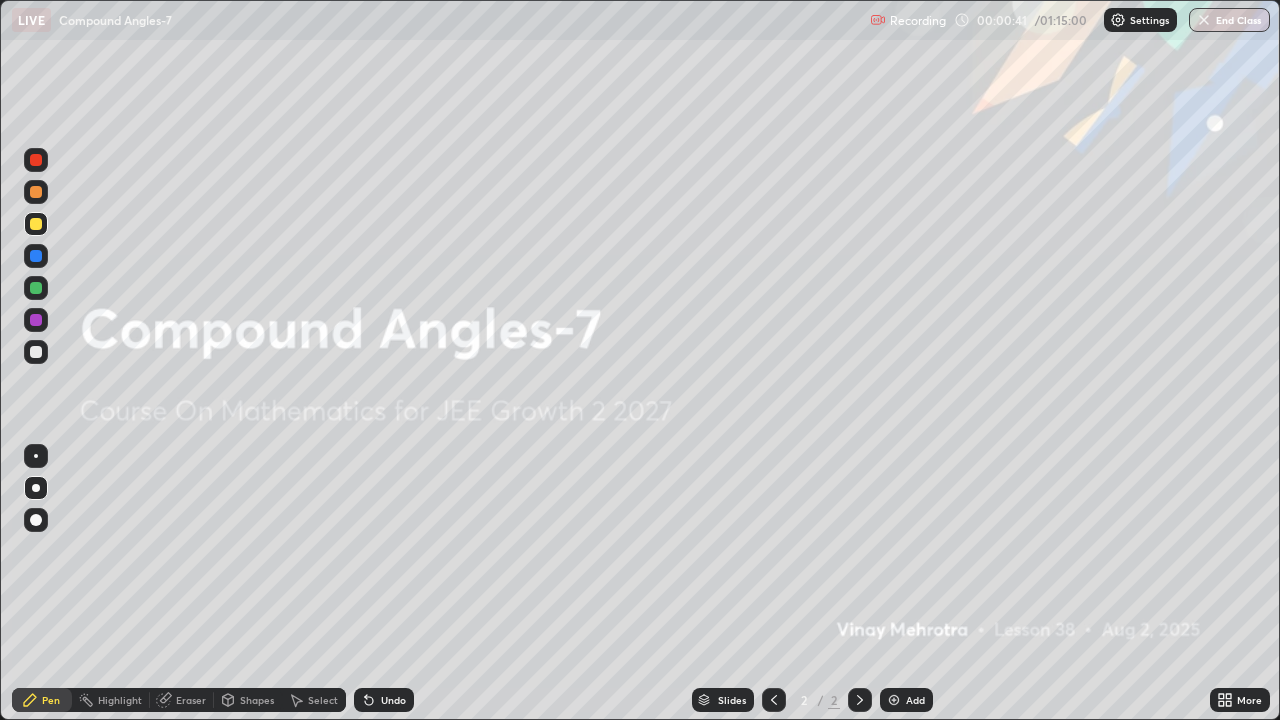 click on "Add" at bounding box center (915, 700) 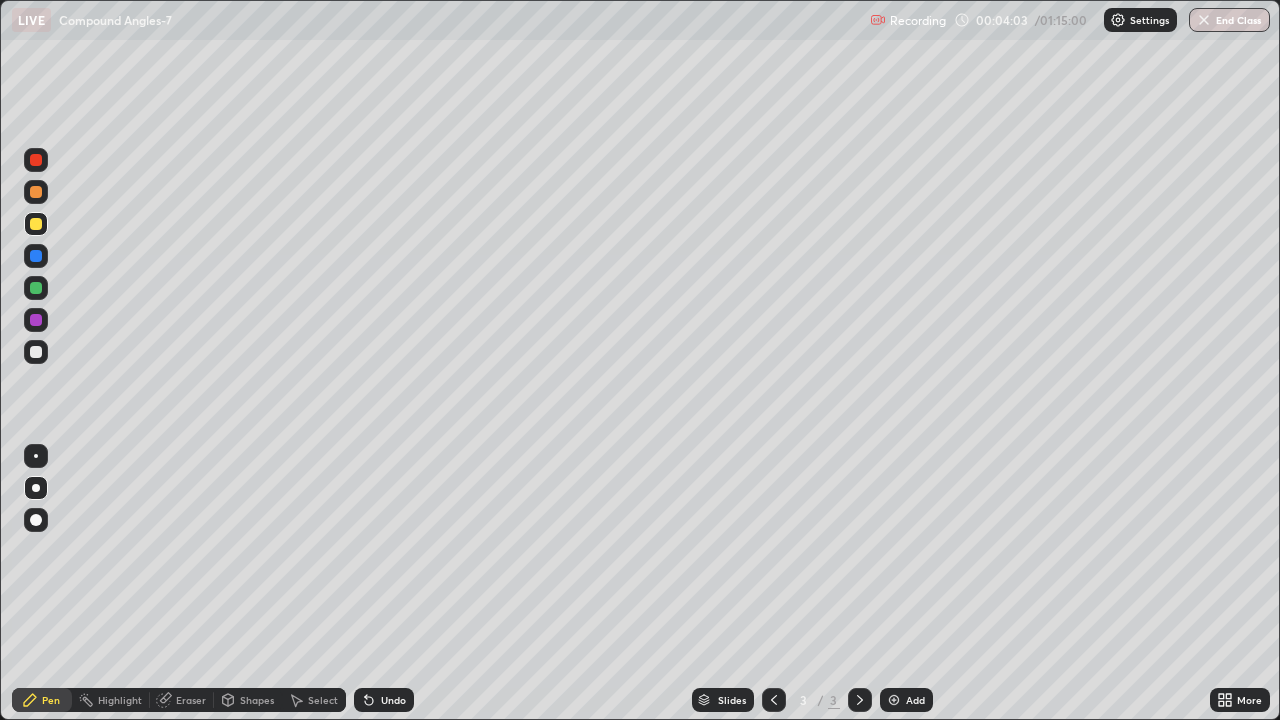 click on "Undo" at bounding box center [393, 700] 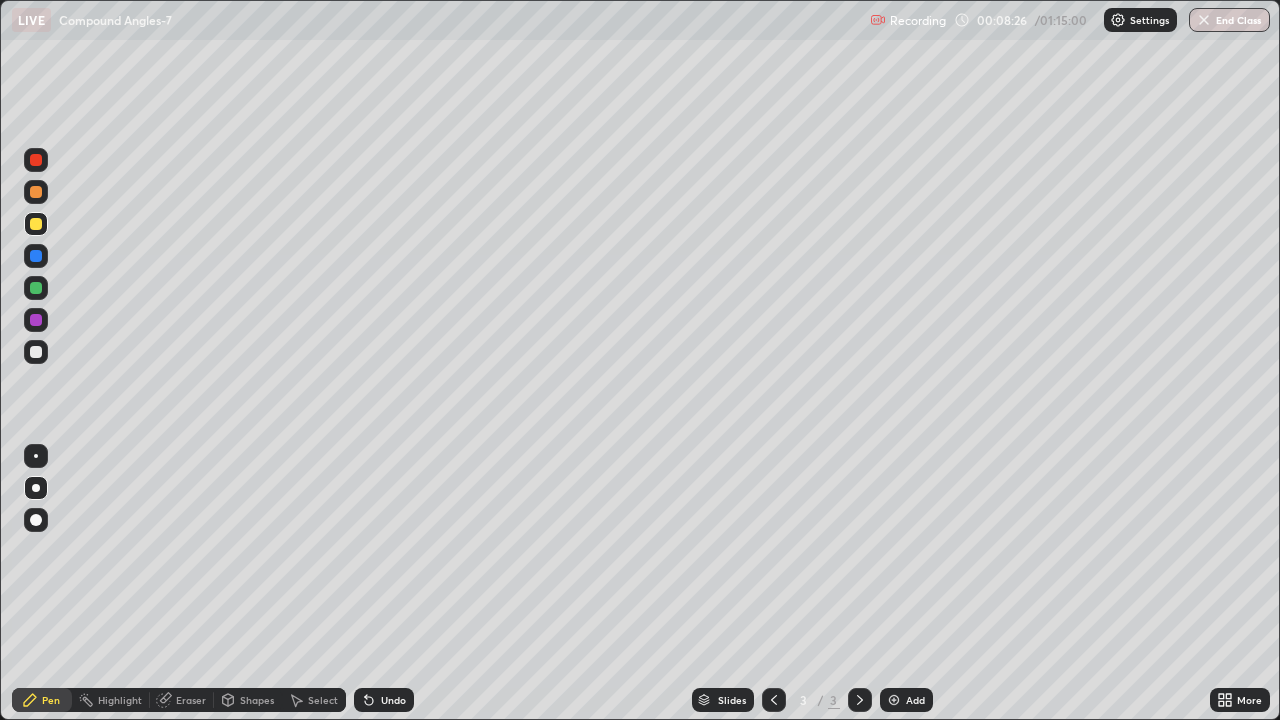 click on "Add" at bounding box center (906, 700) 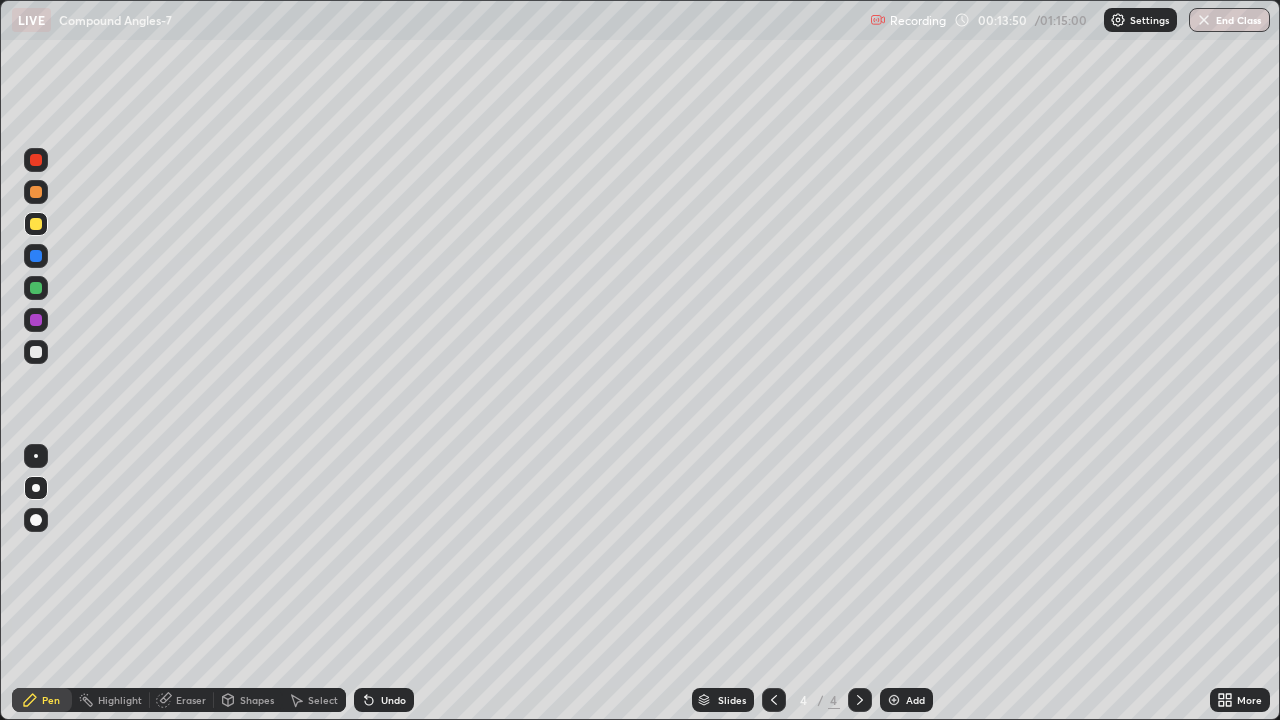 click on "Add" at bounding box center [906, 700] 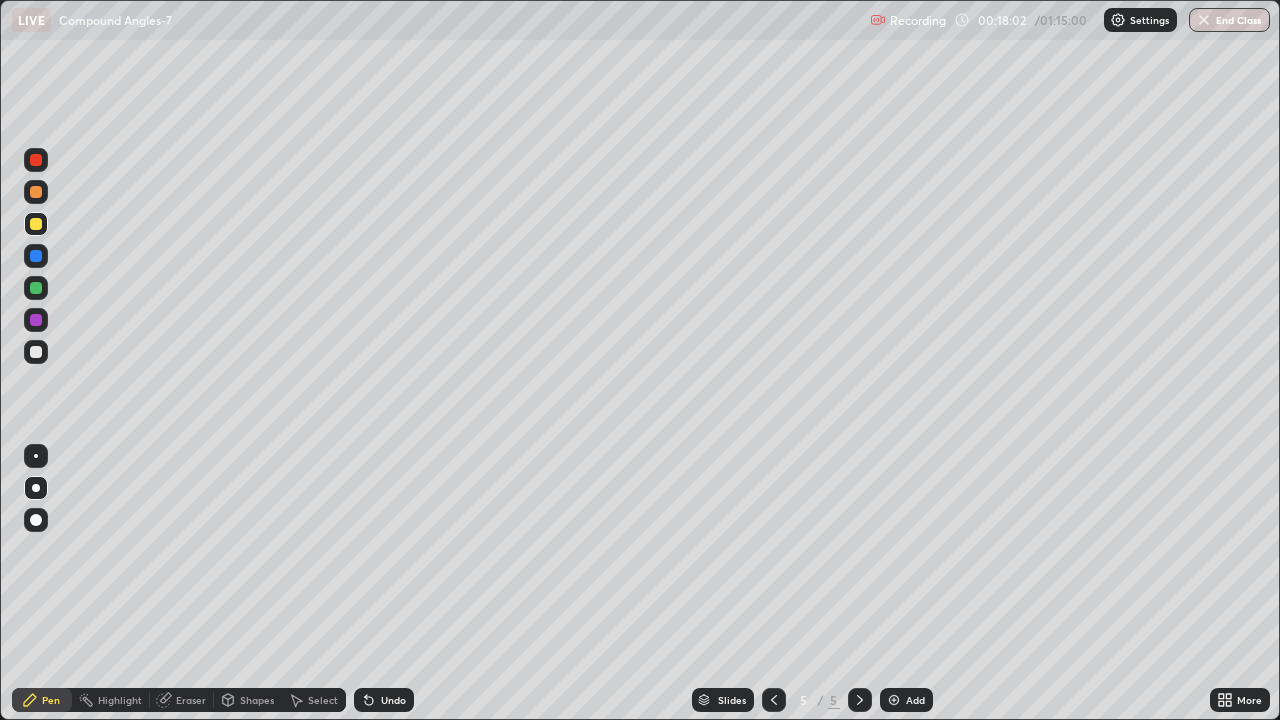 click on "Add" at bounding box center [915, 700] 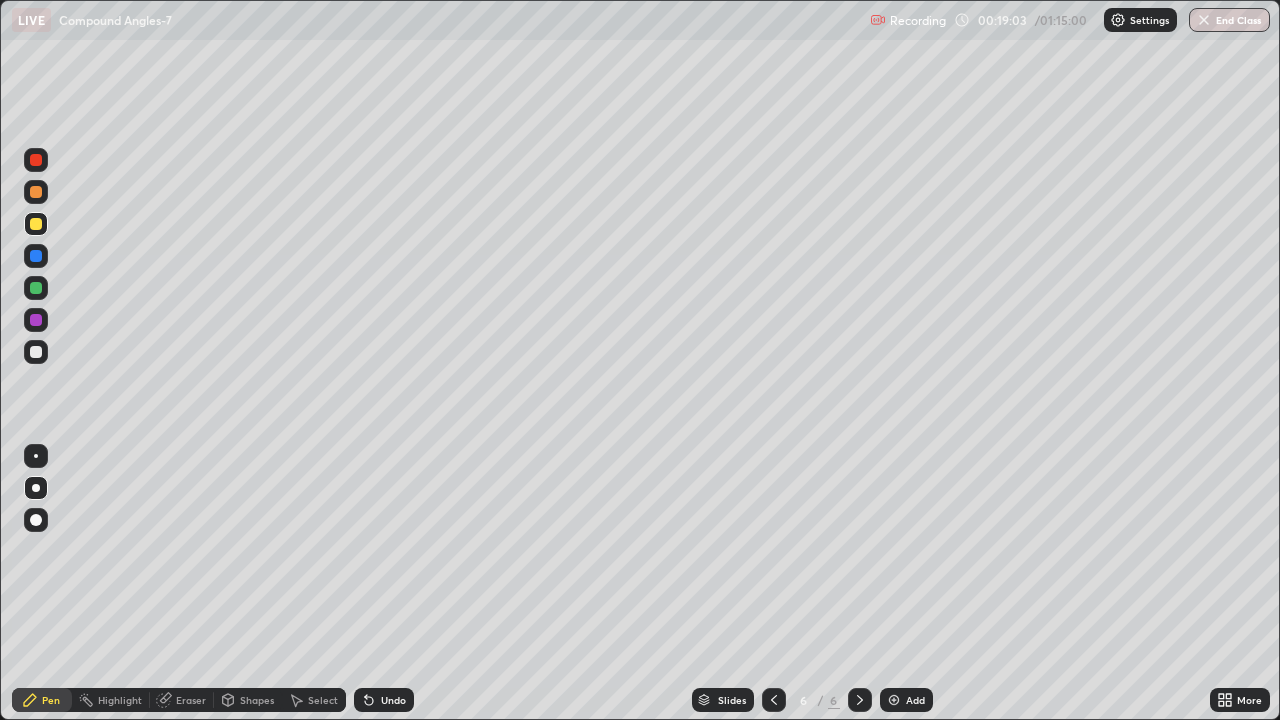click at bounding box center (36, 352) 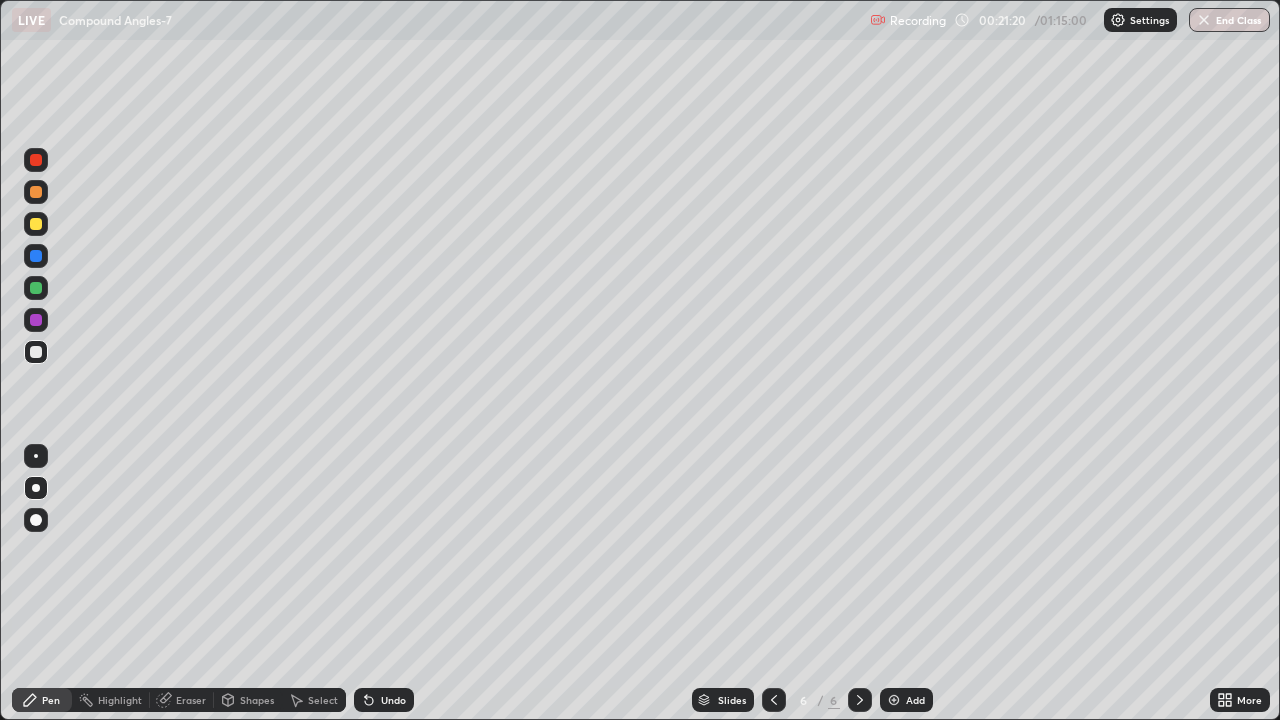 click at bounding box center [36, 224] 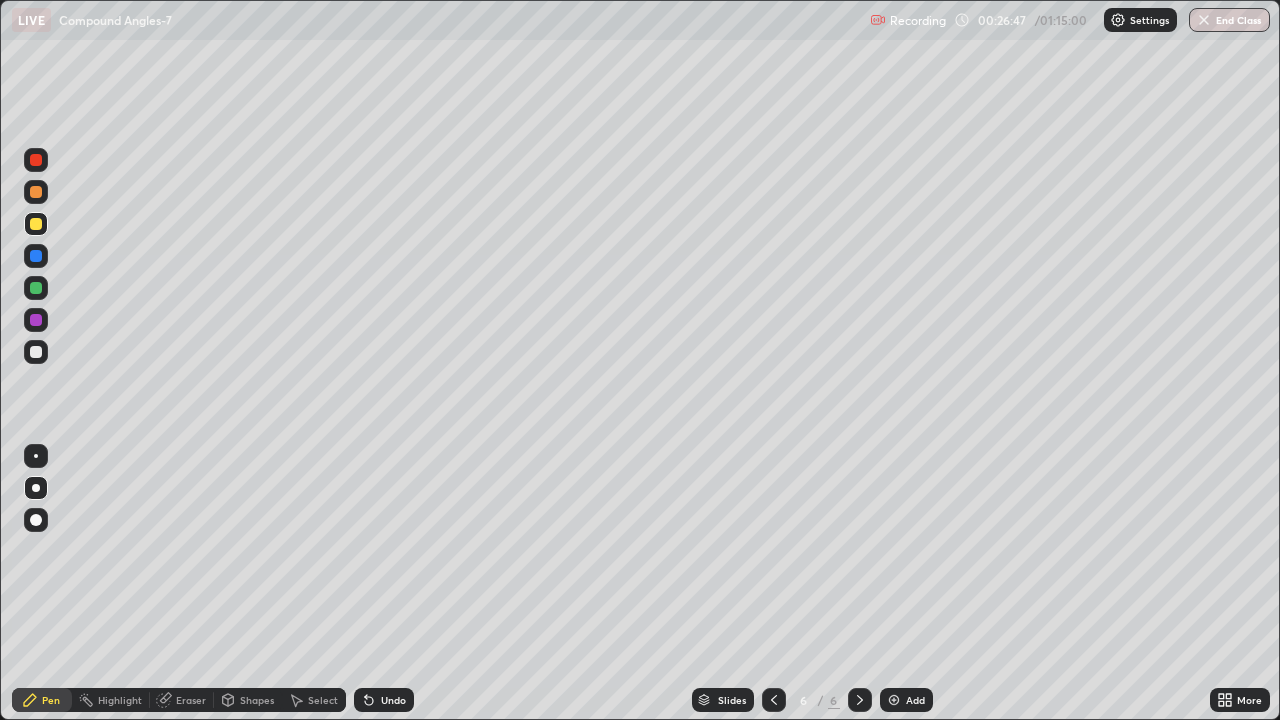 click at bounding box center (36, 288) 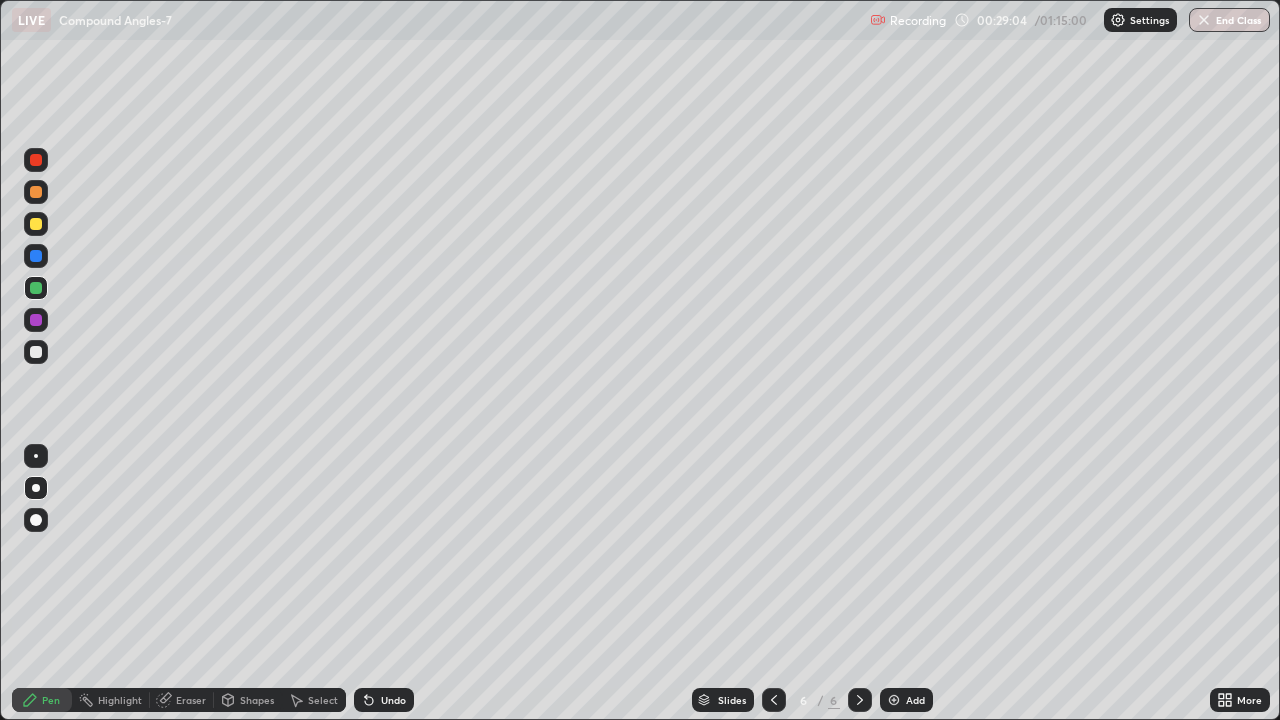 click on "Add" at bounding box center [906, 700] 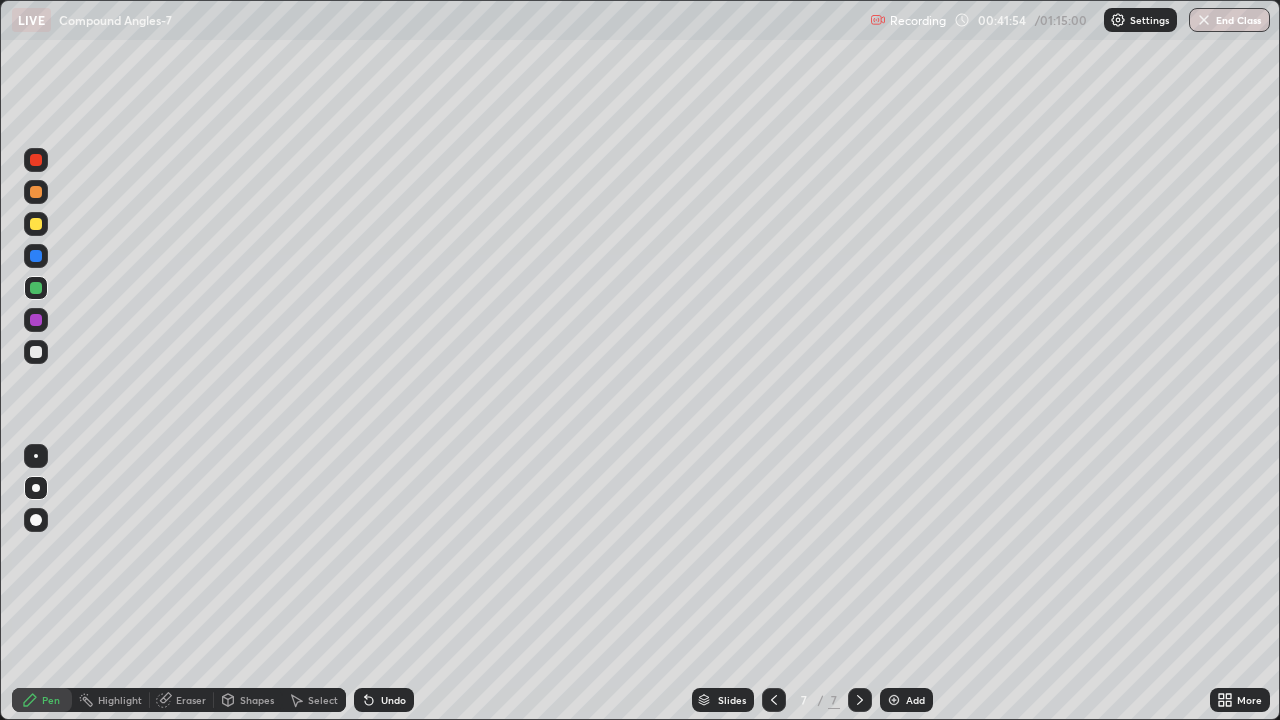click on "Add" at bounding box center [915, 700] 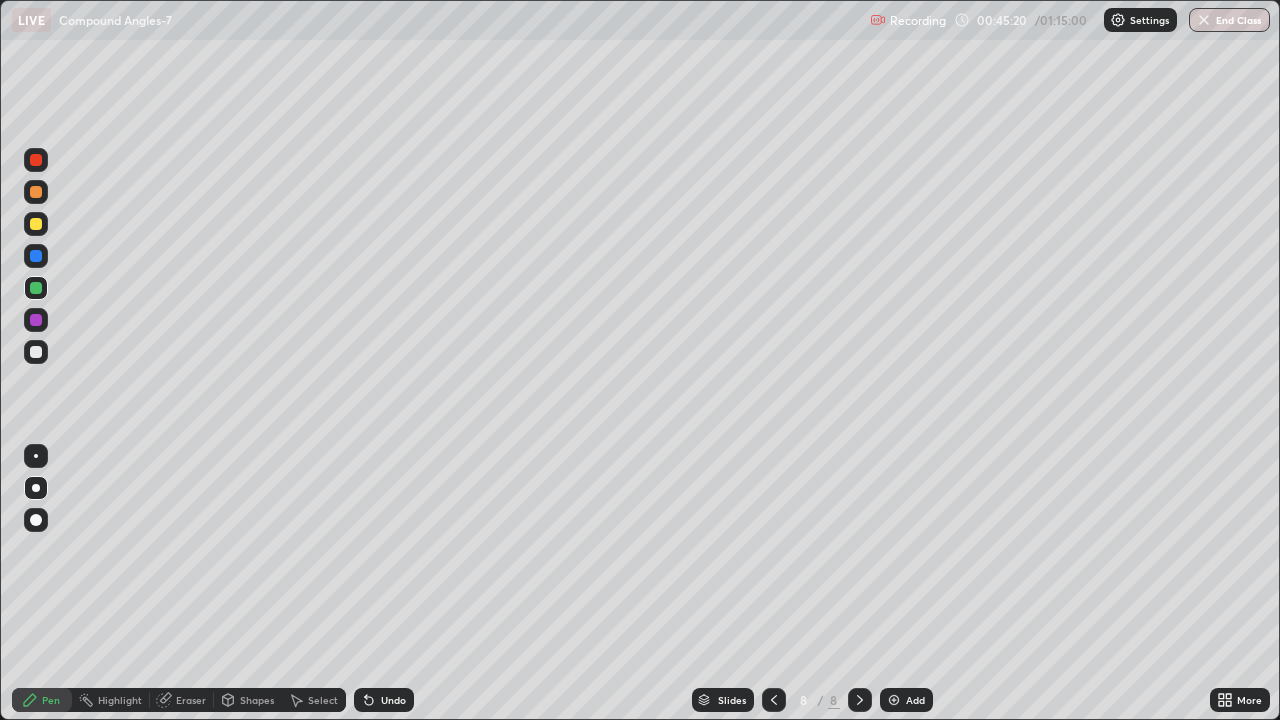 click on "Add" at bounding box center [906, 700] 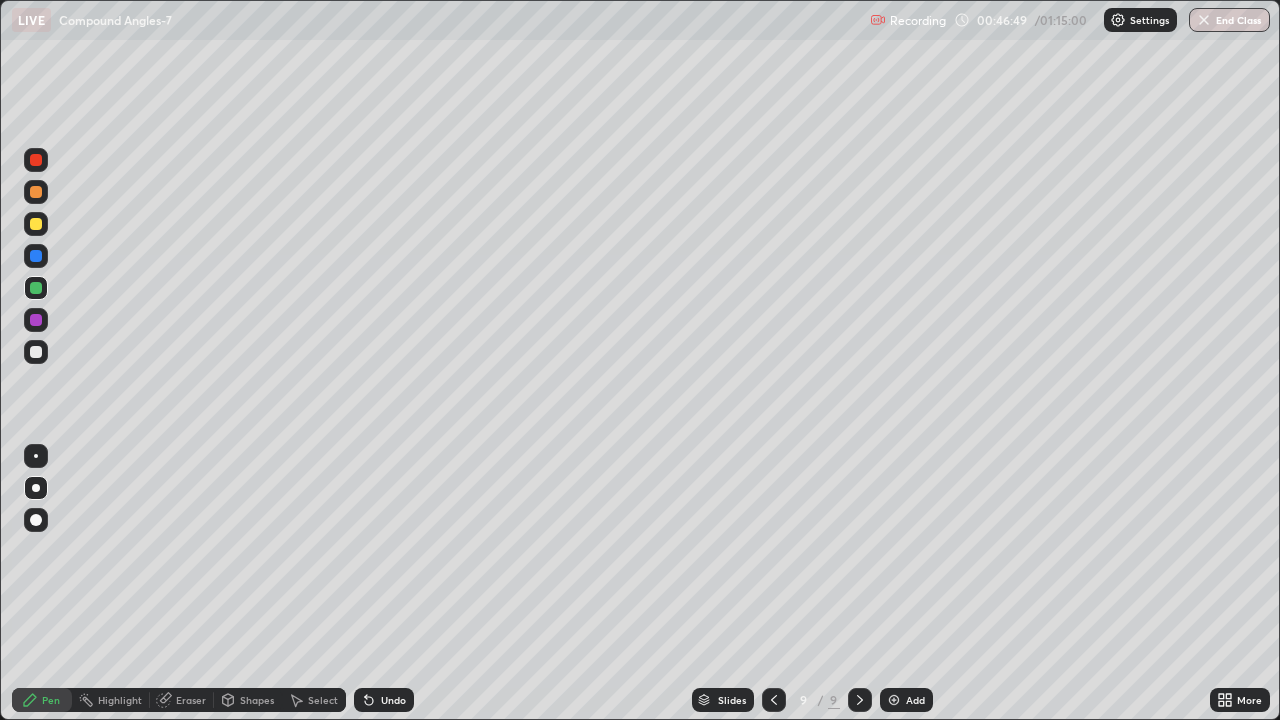 click at bounding box center [36, 224] 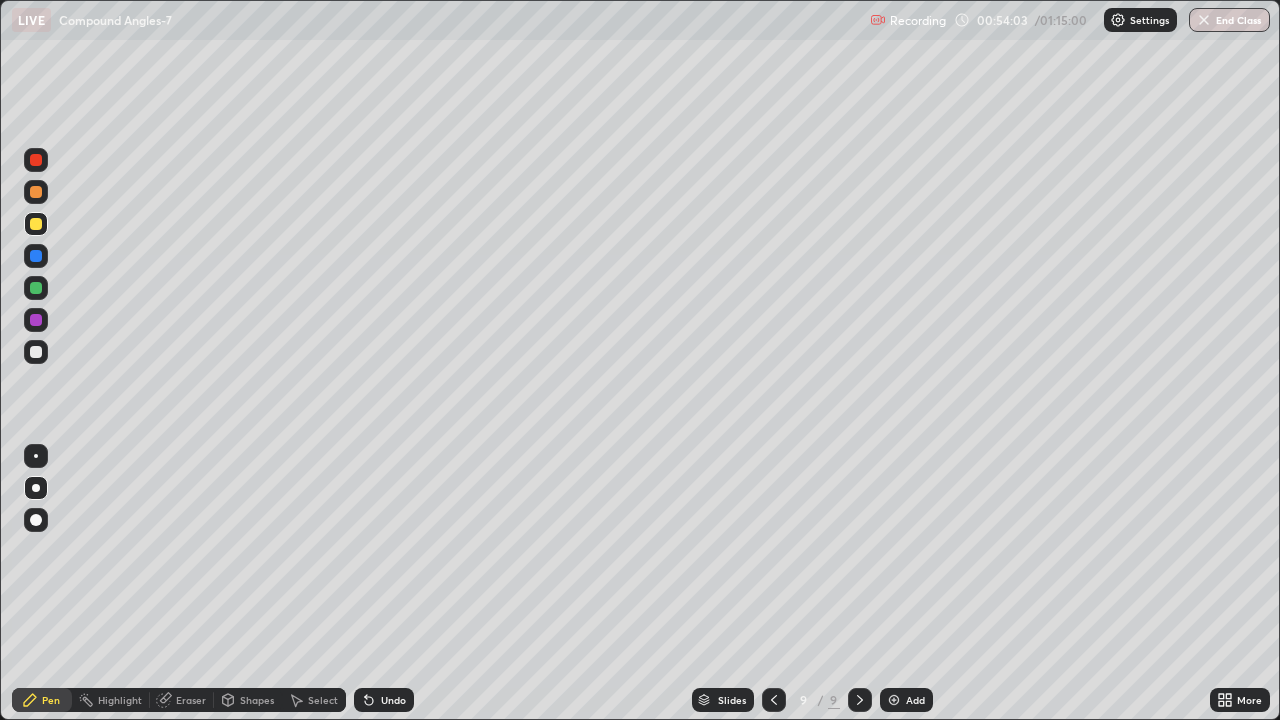 click on "Add" at bounding box center (906, 700) 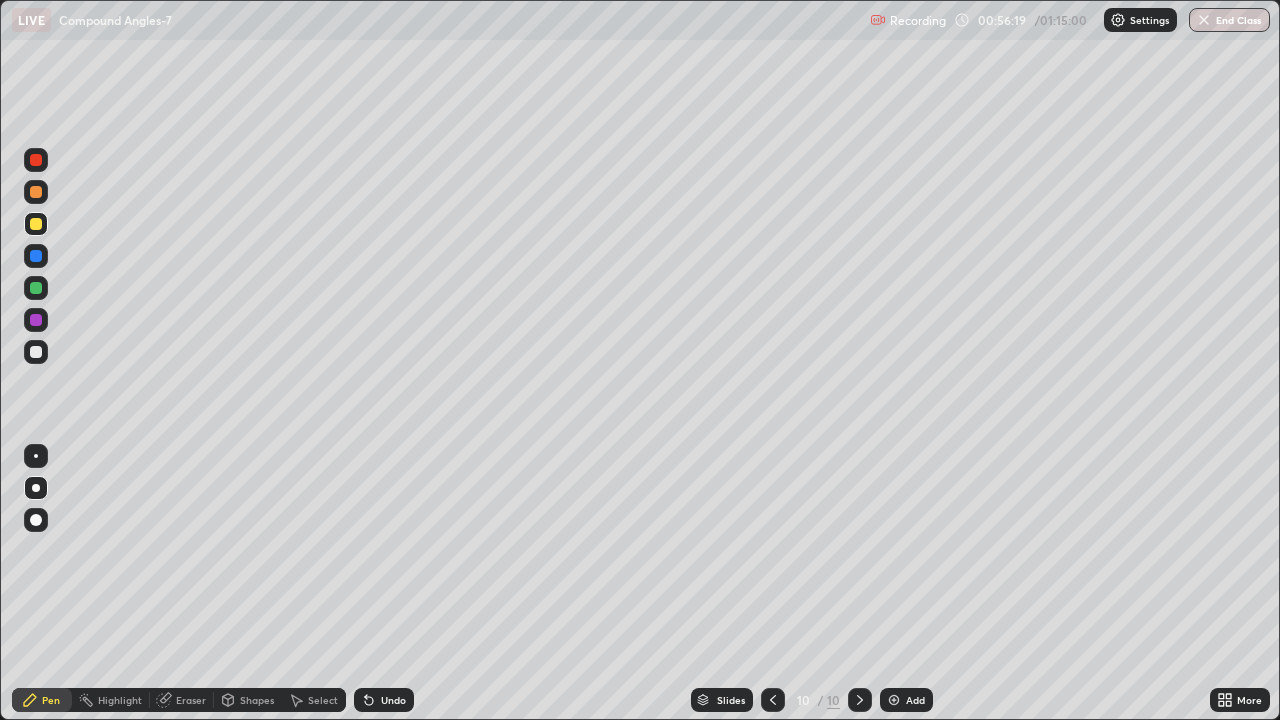 click on "Eraser" at bounding box center (182, 700) 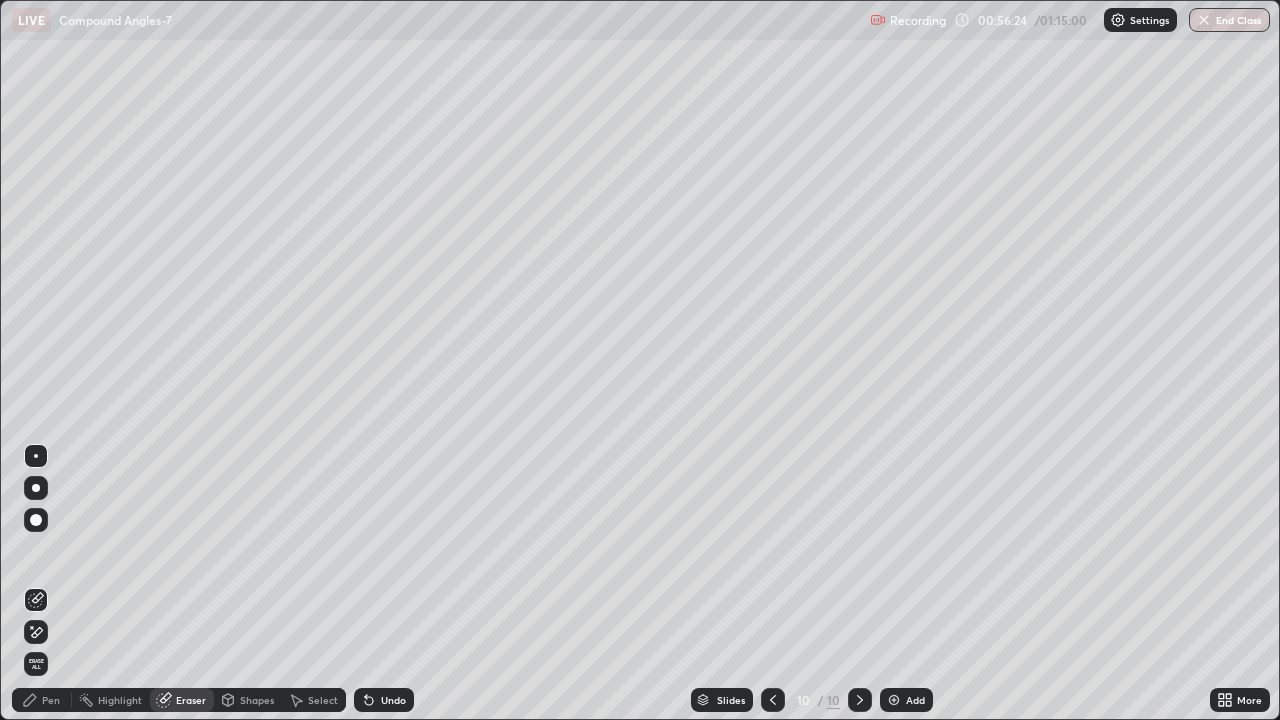 click on "Pen" at bounding box center (51, 700) 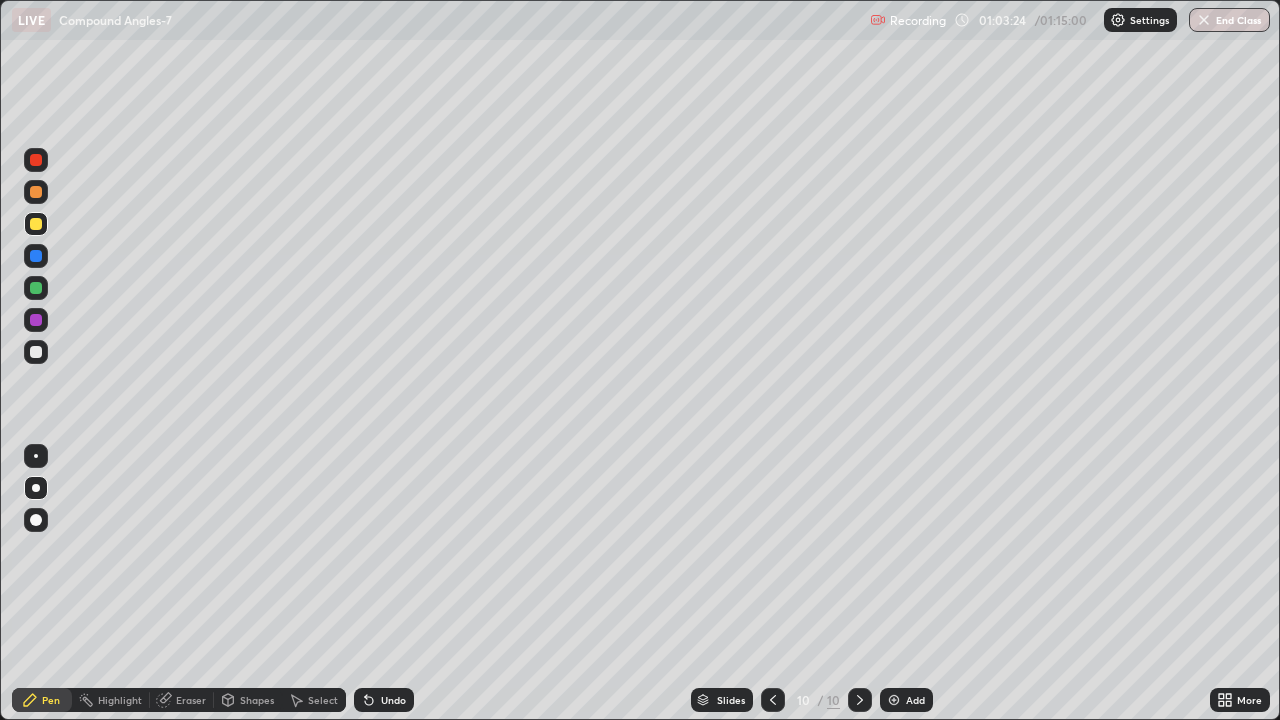 click on "Add" at bounding box center [915, 700] 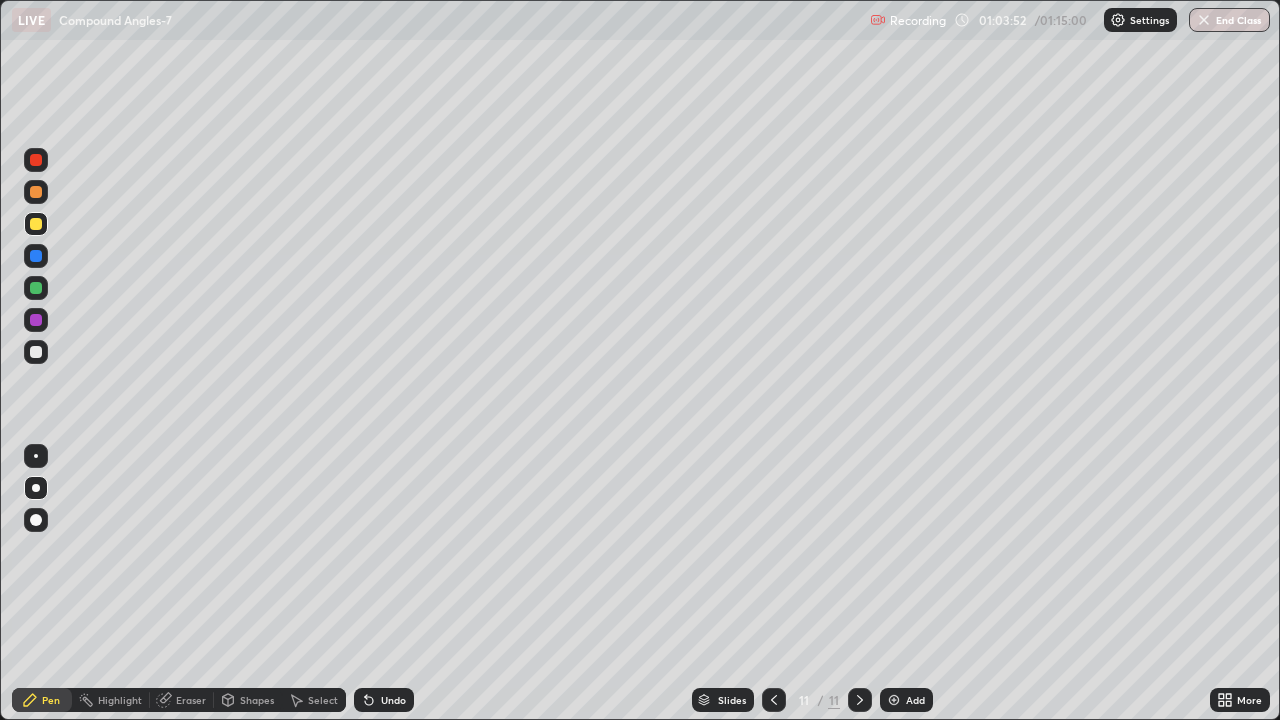 click on "Undo" at bounding box center (393, 700) 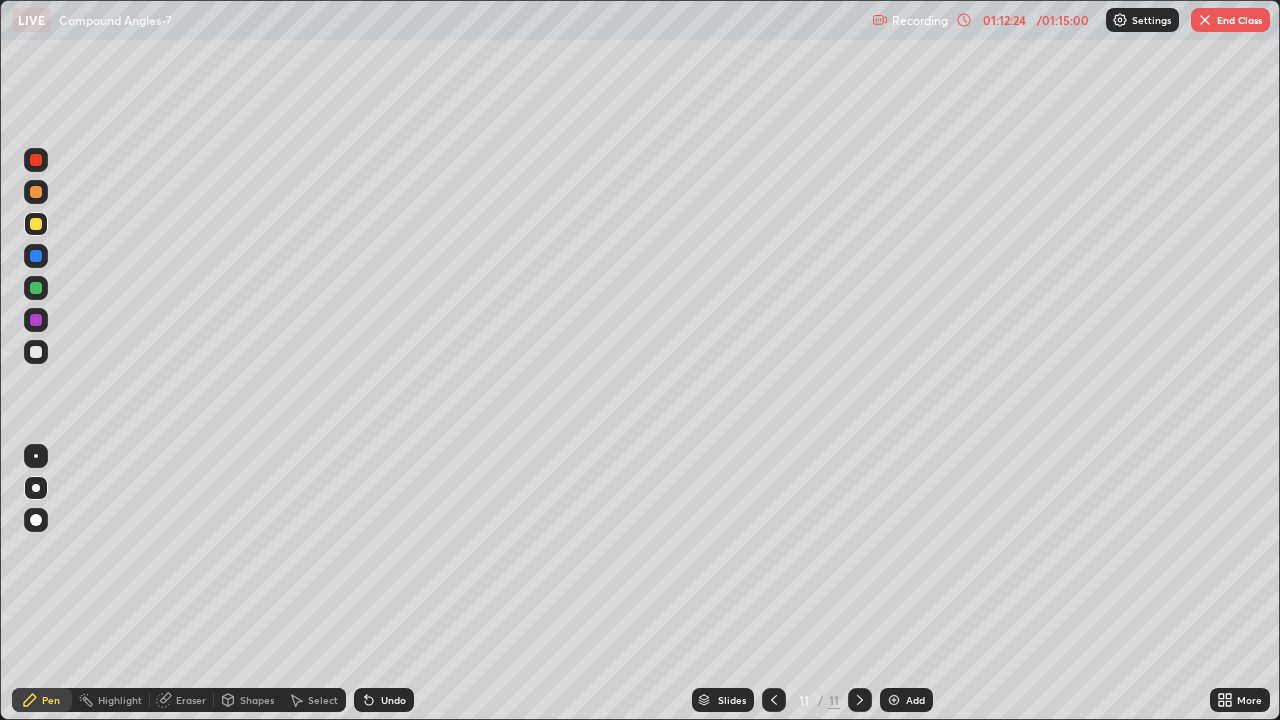 click on "End Class" at bounding box center [1230, 20] 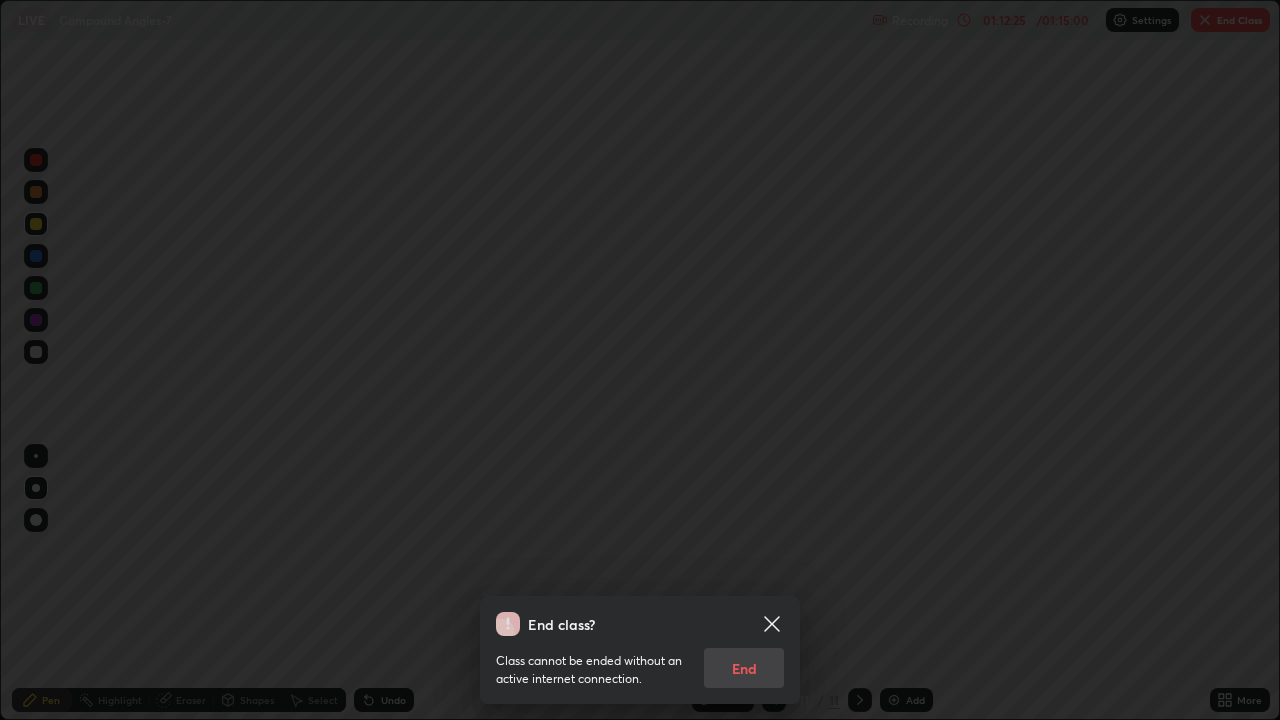 click on "Class cannot be ended without an active internet connection. End" at bounding box center [640, 662] 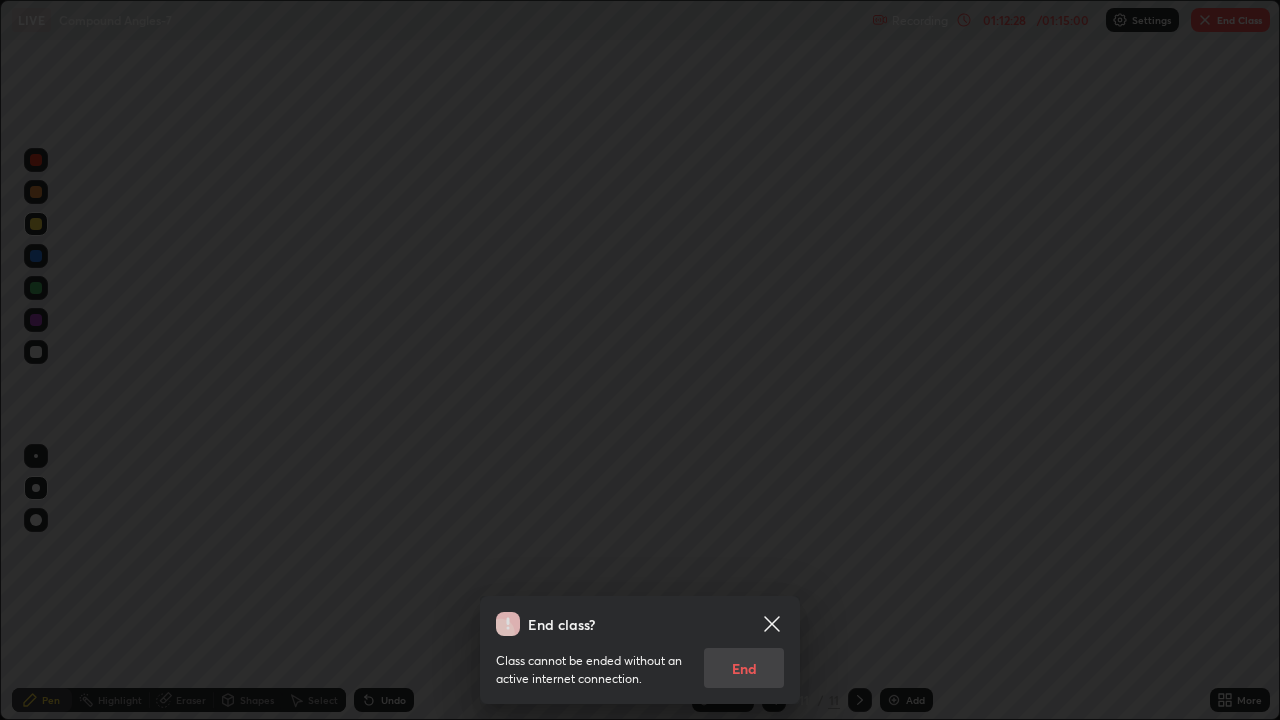 click on "Class cannot be ended without an active internet connection. End" at bounding box center (640, 662) 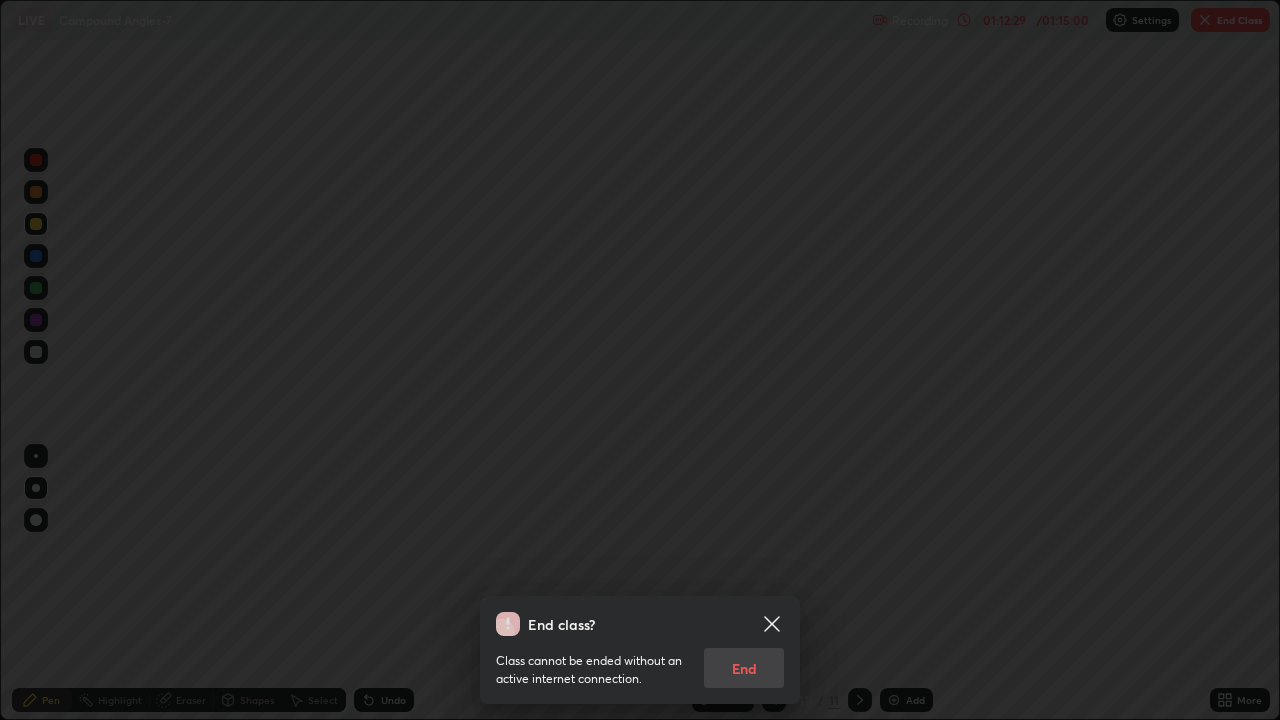 click on "End class? Class cannot be ended without an active internet connection. End" at bounding box center [640, 650] 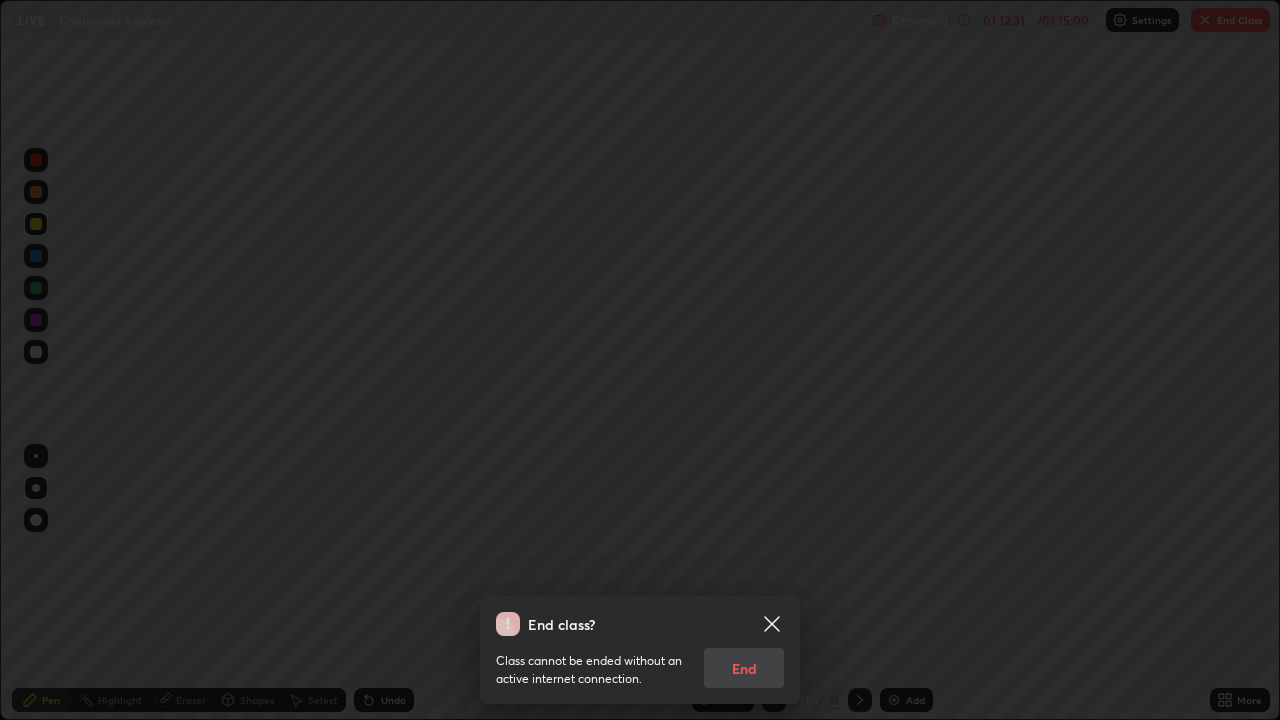 click 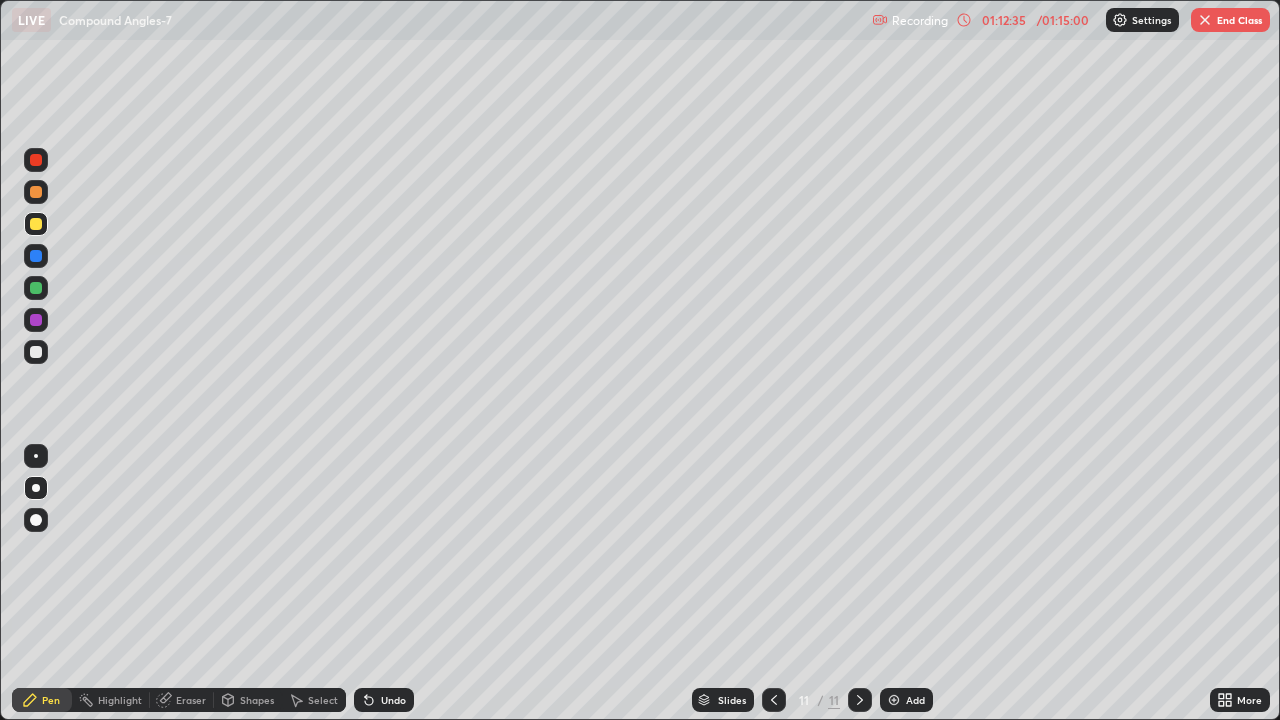 click on "End Class" at bounding box center (1230, 20) 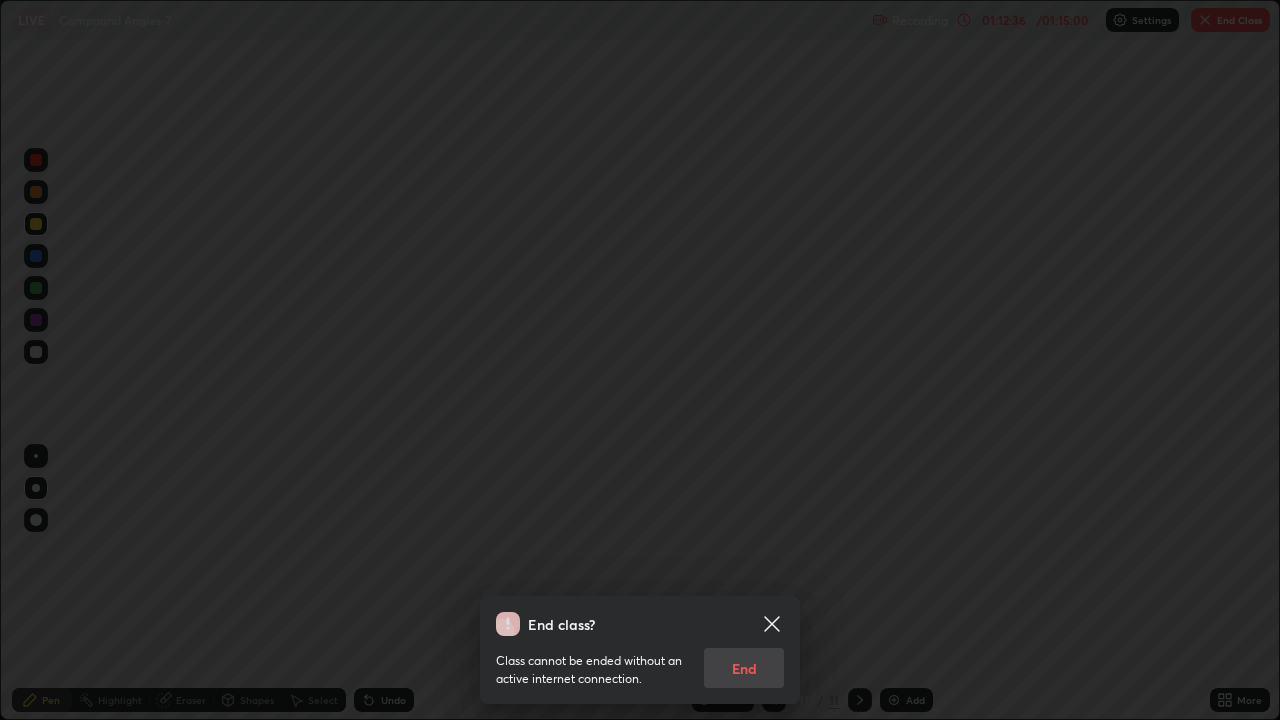 click on "Class cannot be ended without an active internet connection. End" at bounding box center (640, 662) 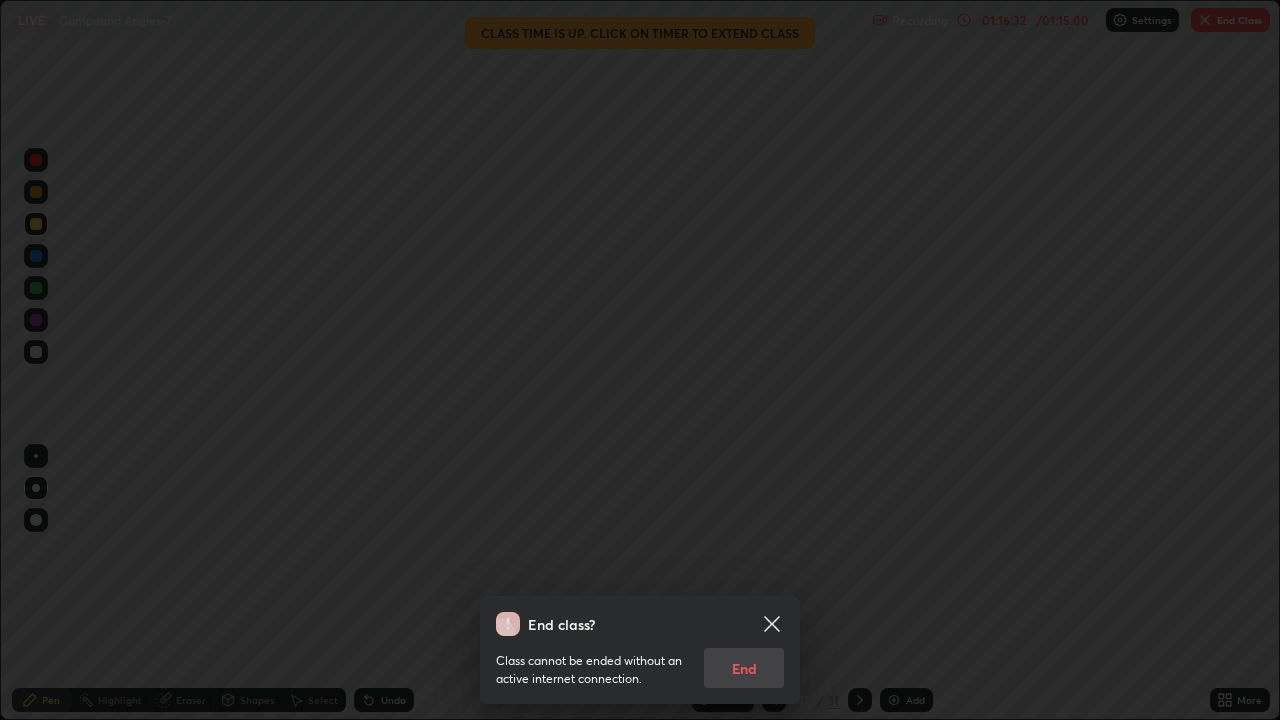 click on "Class cannot be ended without an active internet connection. End" at bounding box center (640, 662) 